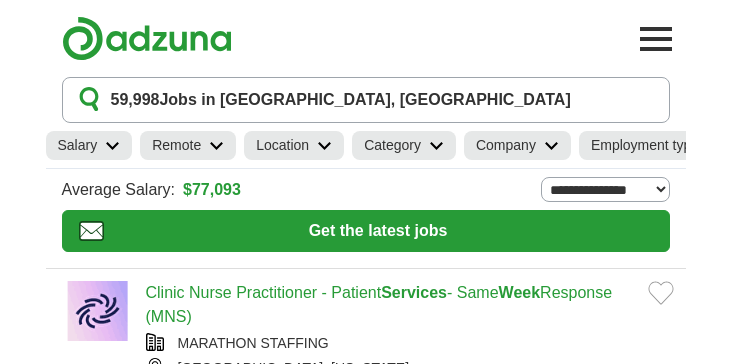 scroll, scrollTop: 0, scrollLeft: 0, axis: both 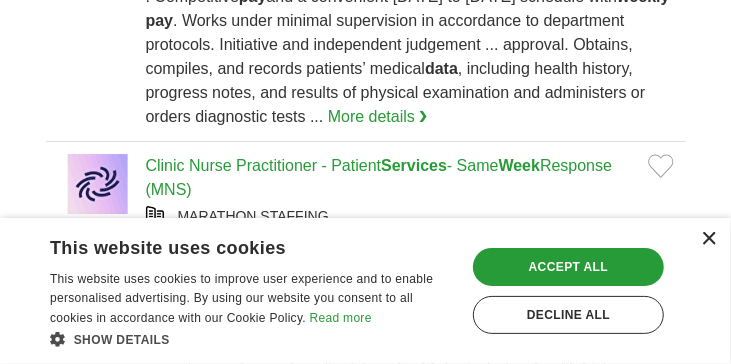click on "×" at bounding box center (708, 239) 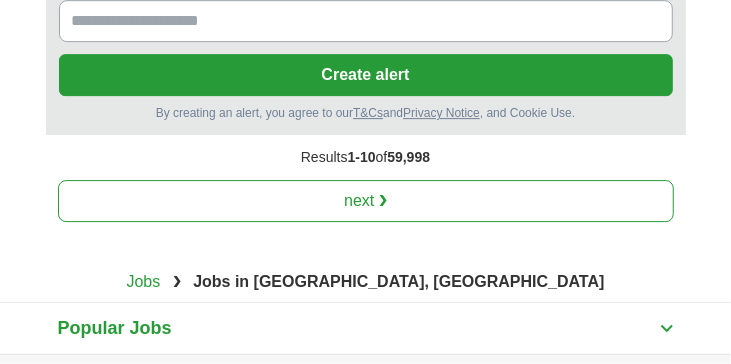 scroll, scrollTop: 4998, scrollLeft: 0, axis: vertical 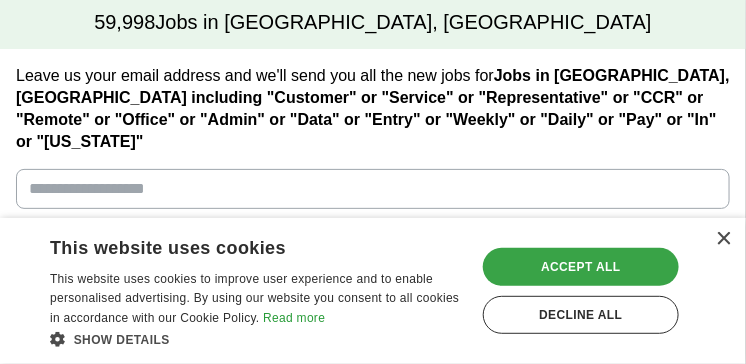 click on "Accept all" at bounding box center (581, 267) 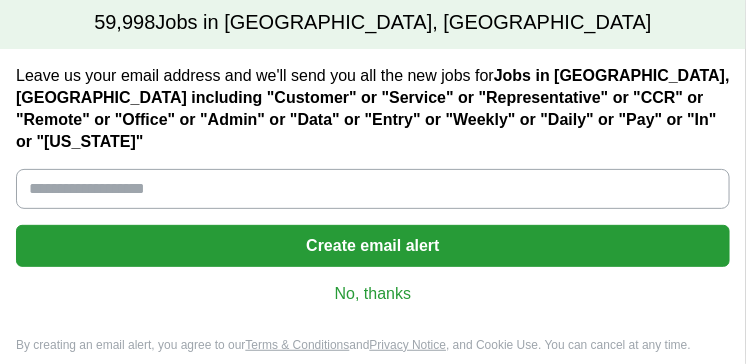 scroll, scrollTop: 0, scrollLeft: 0, axis: both 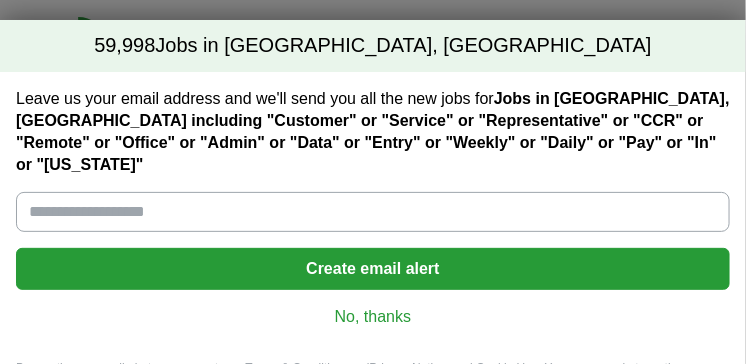 click on "No, thanks" at bounding box center [373, 317] 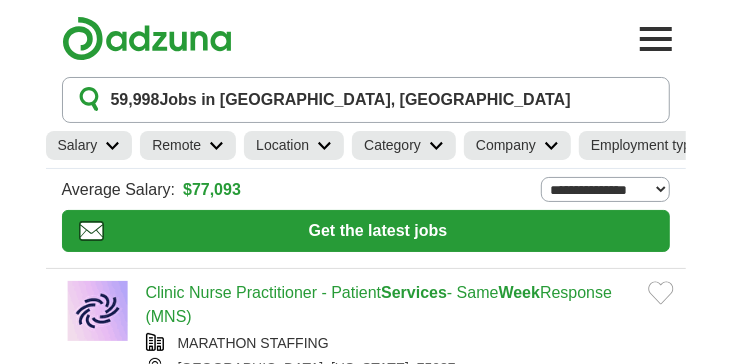 click on "59,998
Jobs in Garland, TX" at bounding box center (341, 100) 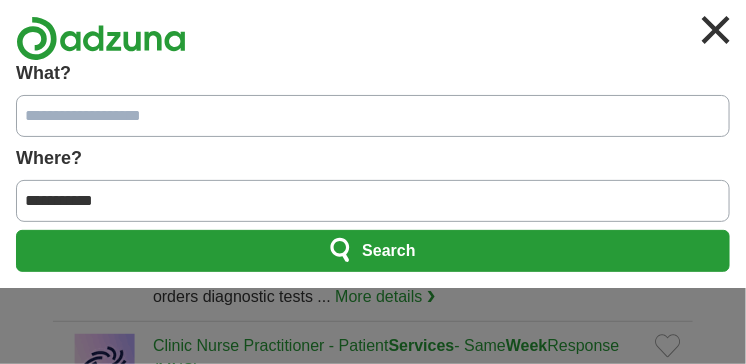 click on "**********" at bounding box center [373, 201] 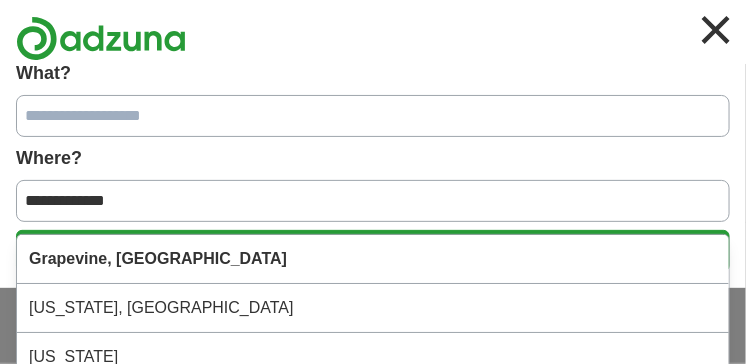 type on "**********" 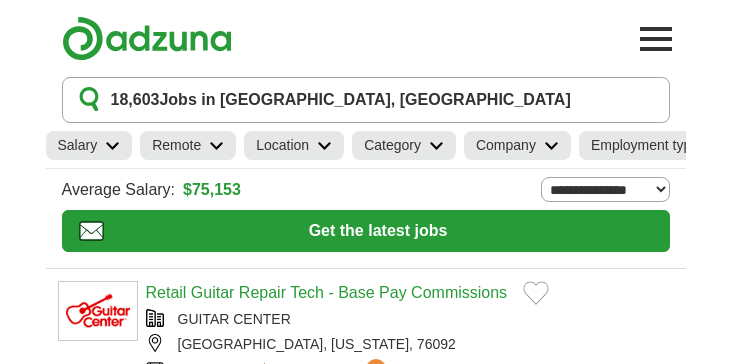 scroll, scrollTop: 0, scrollLeft: 0, axis: both 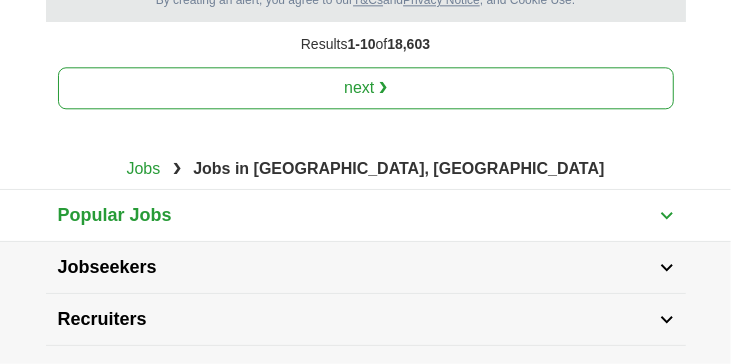 click on "next ❯" at bounding box center (366, 88) 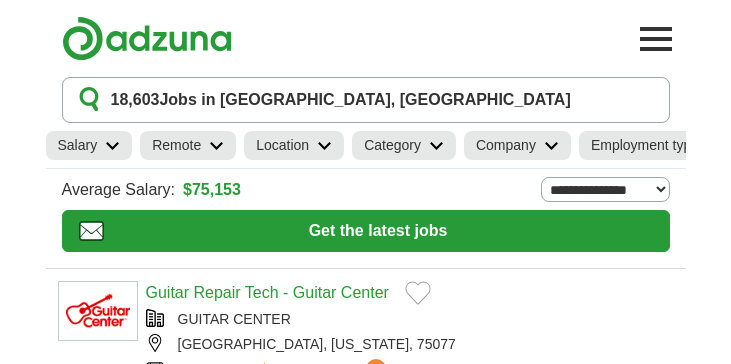 scroll, scrollTop: 0, scrollLeft: 0, axis: both 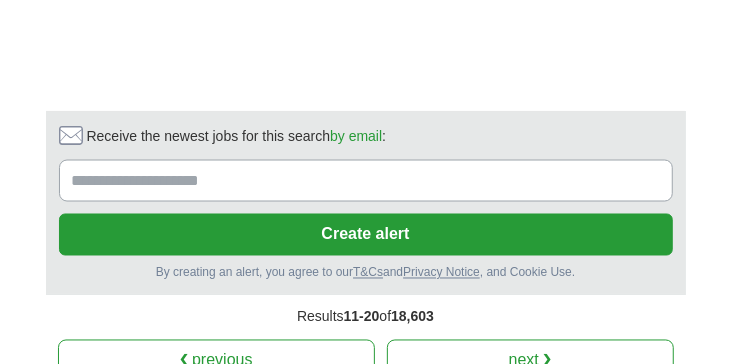 click on "next ❯" at bounding box center [530, 361] 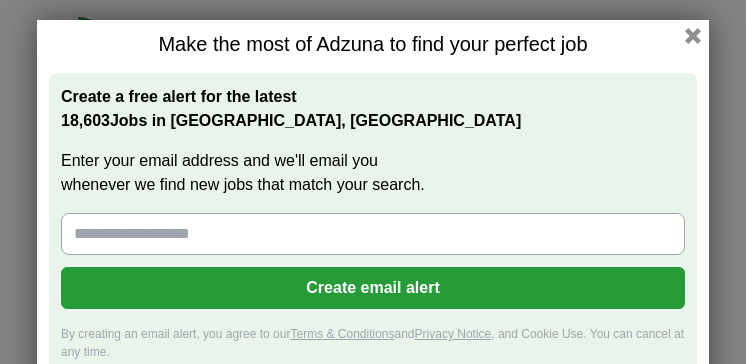 scroll, scrollTop: 0, scrollLeft: 0, axis: both 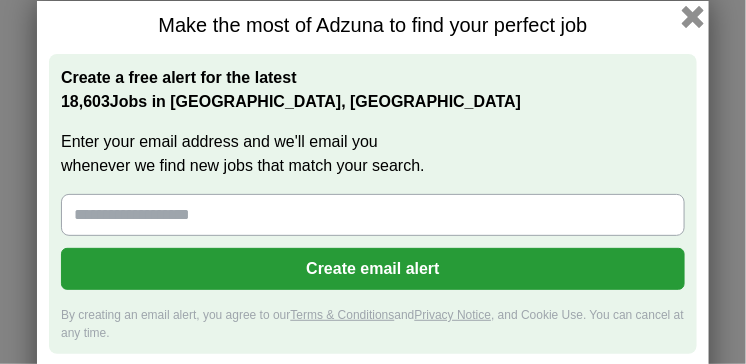 click at bounding box center [693, 17] 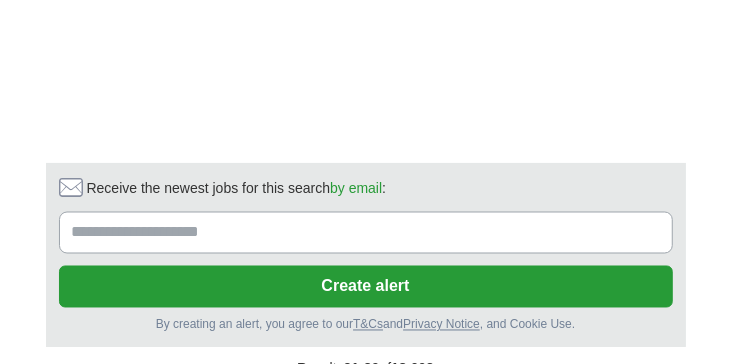 scroll, scrollTop: 3929, scrollLeft: 0, axis: vertical 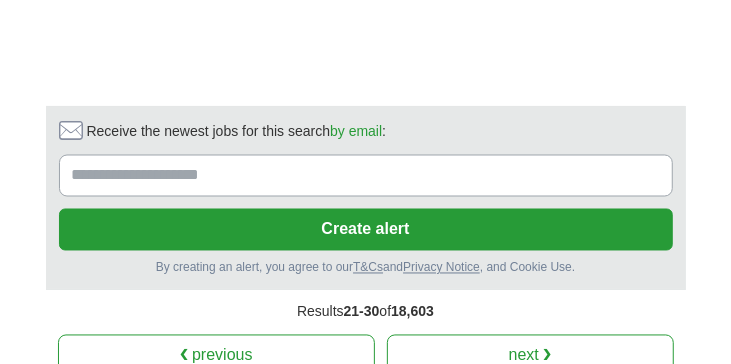 click on "next ❯" at bounding box center [530, 356] 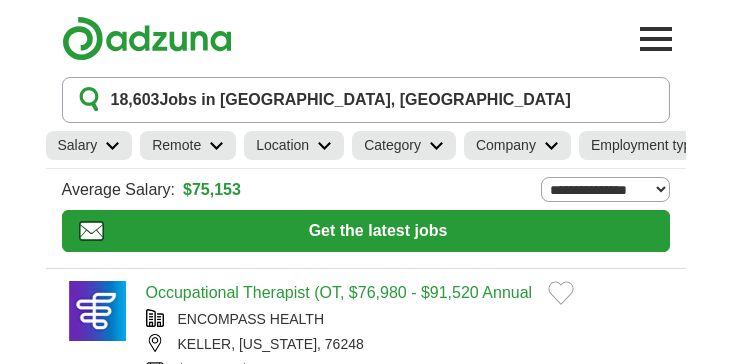 scroll, scrollTop: 0, scrollLeft: 0, axis: both 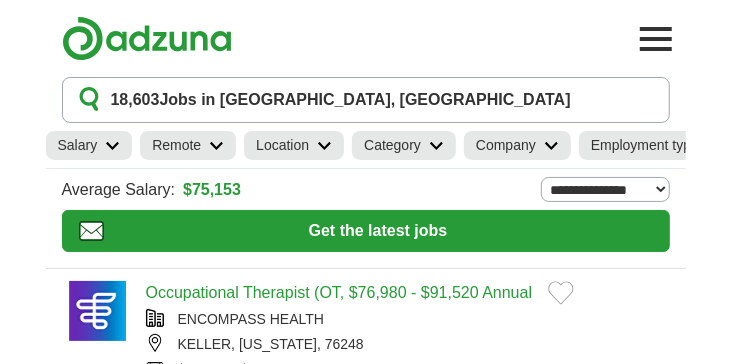 click on "18,603
Jobs in Grapevine, TX" at bounding box center (341, 100) 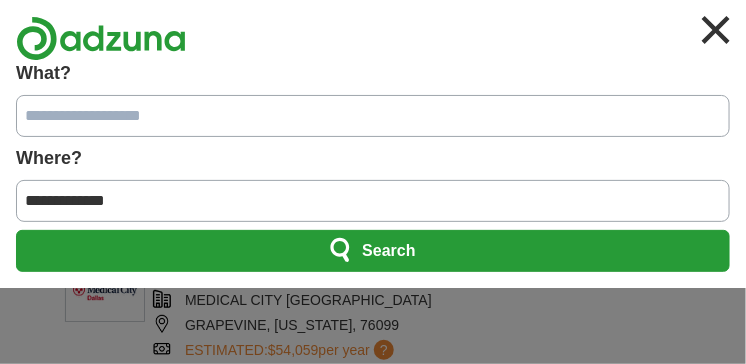 click on "What?" at bounding box center [373, 116] 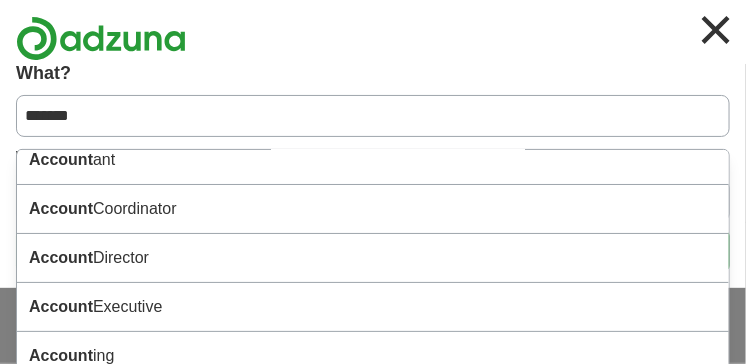scroll, scrollTop: 0, scrollLeft: 0, axis: both 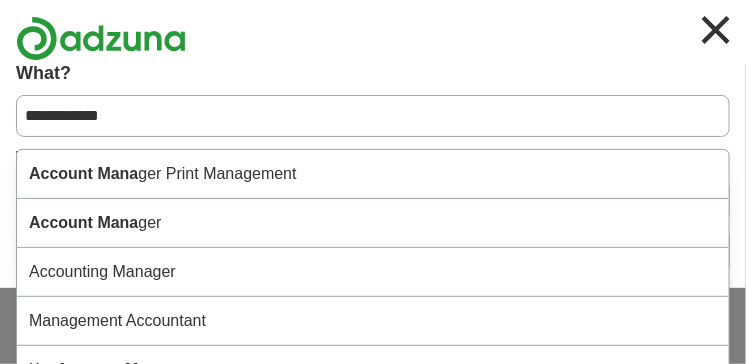 click on "Account Mana ger" at bounding box center (373, 223) 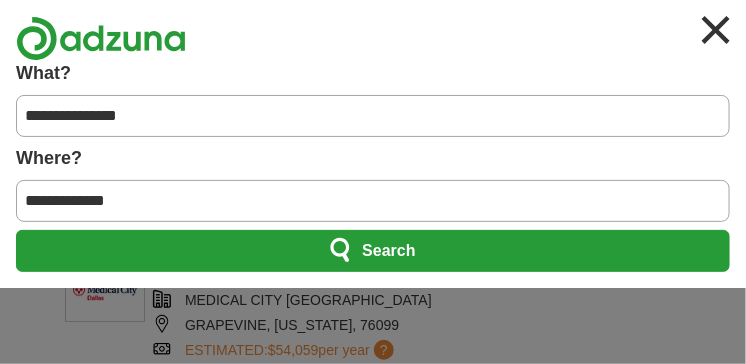 click on "Search" at bounding box center (373, 251) 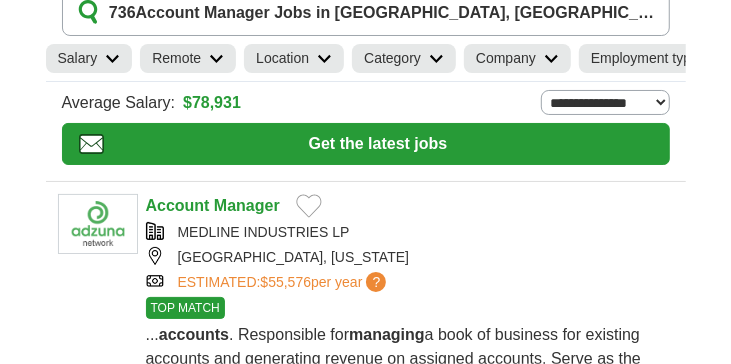 scroll, scrollTop: 98, scrollLeft: 0, axis: vertical 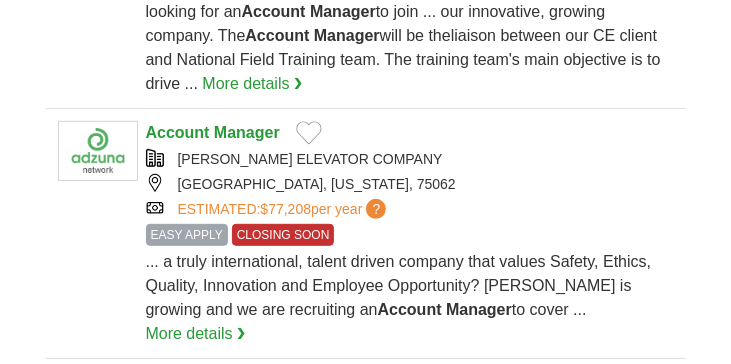 click on "Account   Manager
OTIS ELEVATOR COMPANY
IRVING, TEXAS, 75062
ESTIMATED:
$77,208
per year
?
EASY APPLY CLOSING SOON
EASY APPLY CLOSING SOON
Account   Manager  to cover ..." at bounding box center (366, 234) 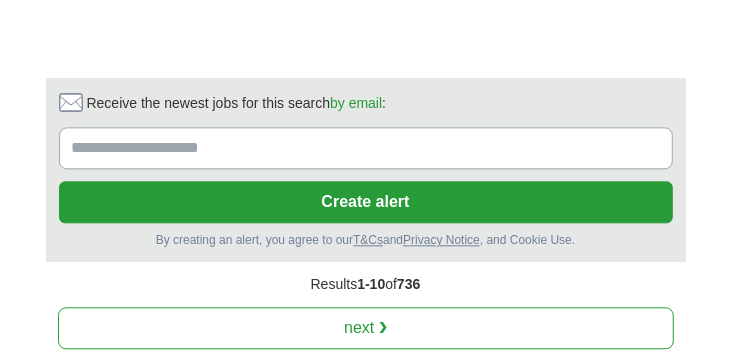scroll, scrollTop: 4321, scrollLeft: 0, axis: vertical 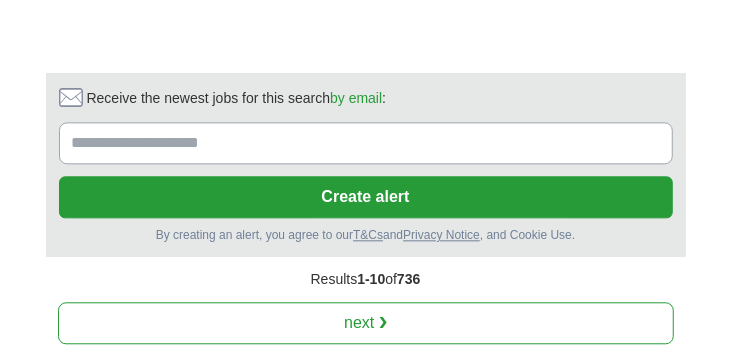 click on "next ❯" at bounding box center [366, 323] 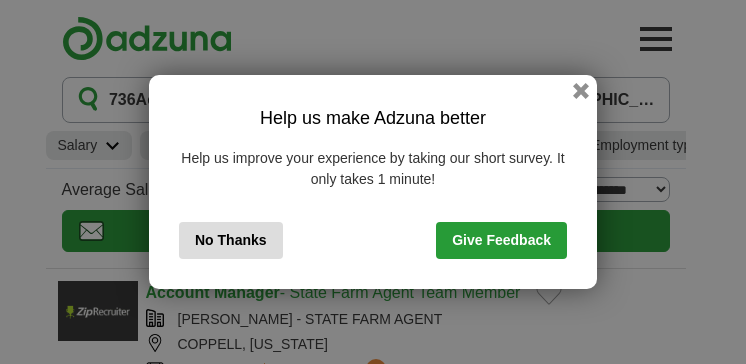 scroll, scrollTop: 0, scrollLeft: 0, axis: both 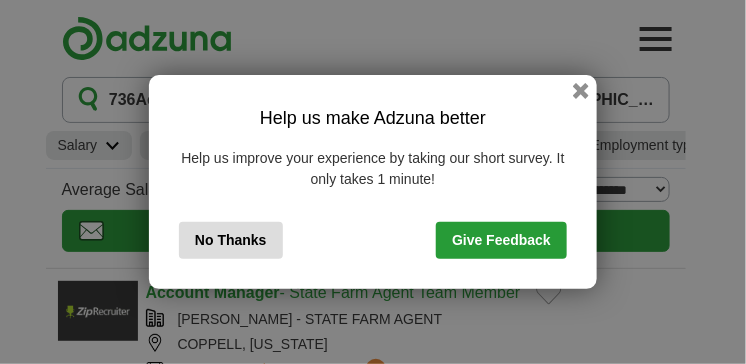 click on "No Thanks" at bounding box center (231, 240) 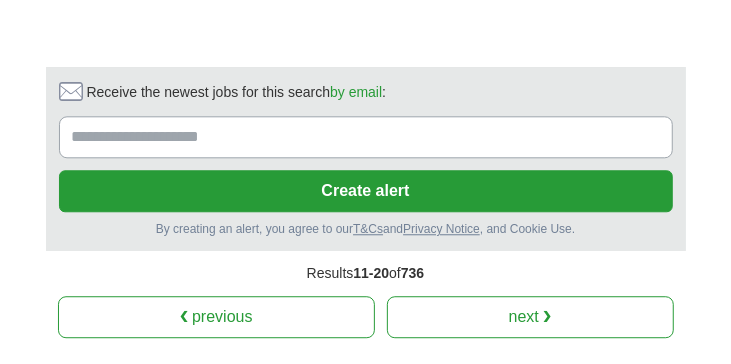 scroll, scrollTop: 4494, scrollLeft: 0, axis: vertical 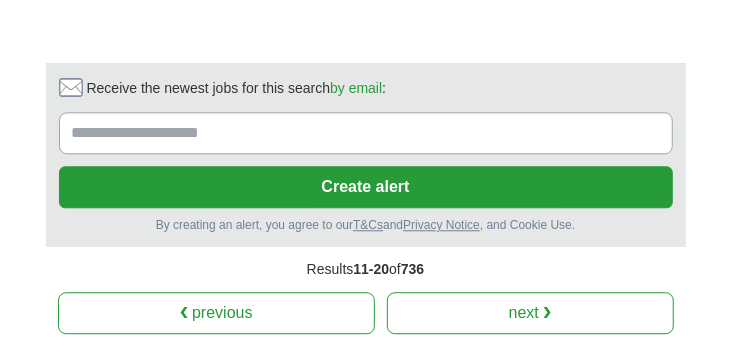 click on "next ❯" at bounding box center (530, 313) 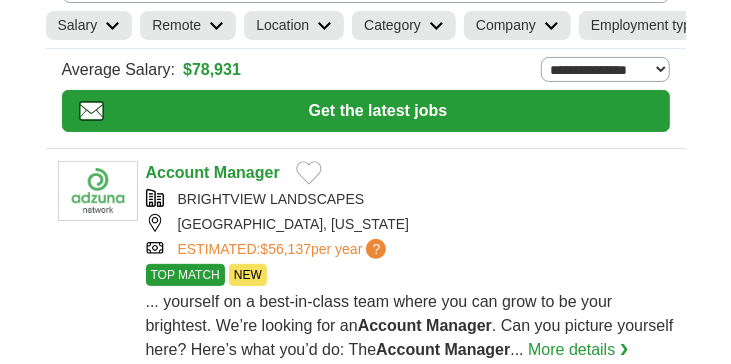 scroll, scrollTop: 120, scrollLeft: 0, axis: vertical 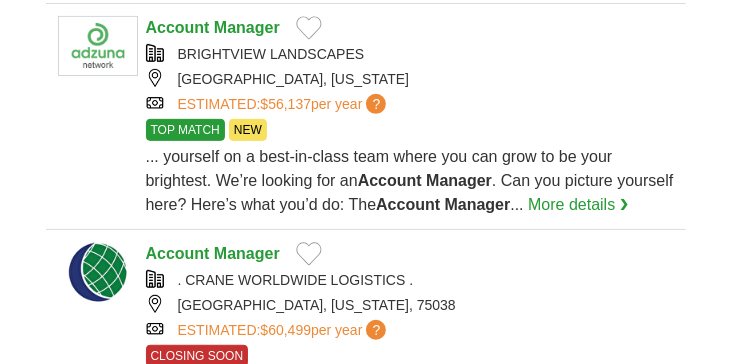 click on "Manager" at bounding box center (247, 27) 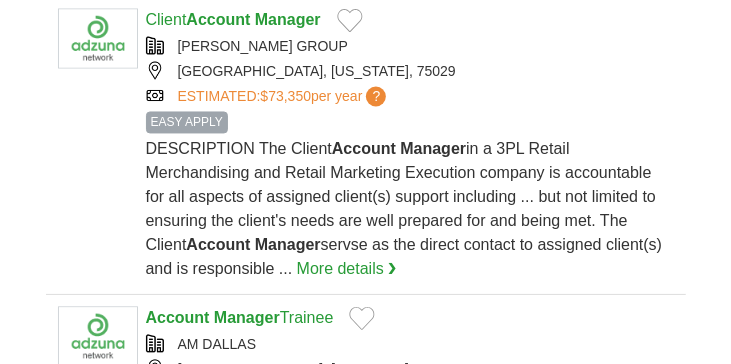 scroll, scrollTop: 1365, scrollLeft: 0, axis: vertical 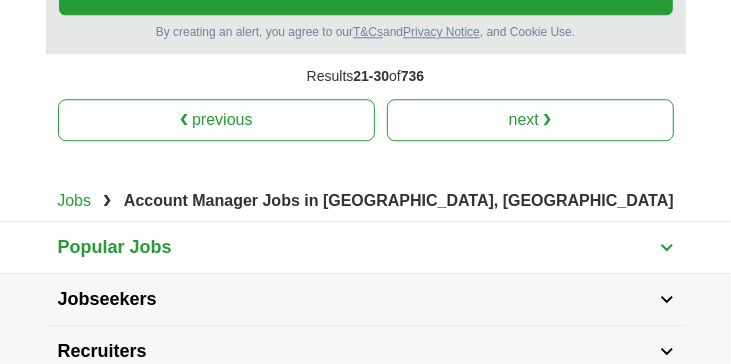 click on "next ❯" at bounding box center (530, 120) 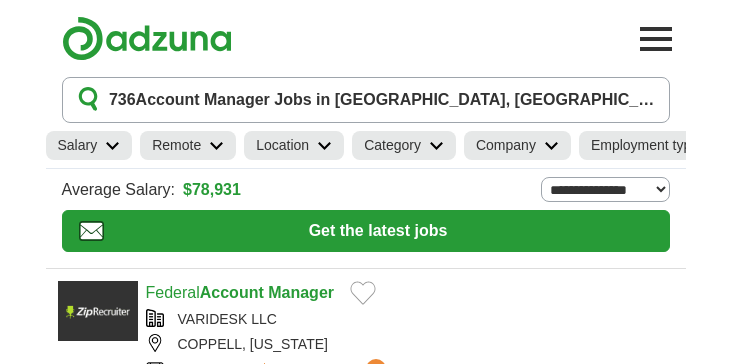 scroll, scrollTop: 0, scrollLeft: 0, axis: both 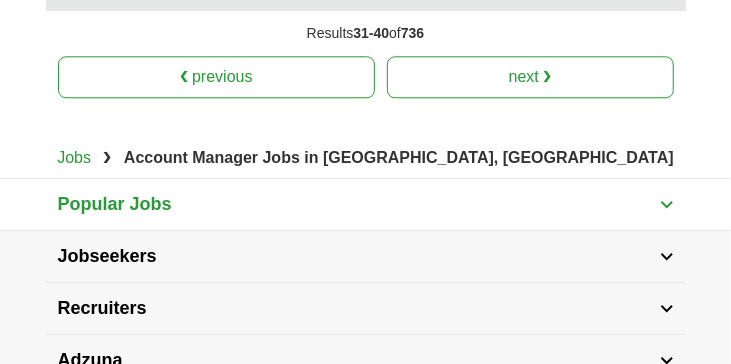 click on "next ❯" at bounding box center [530, 77] 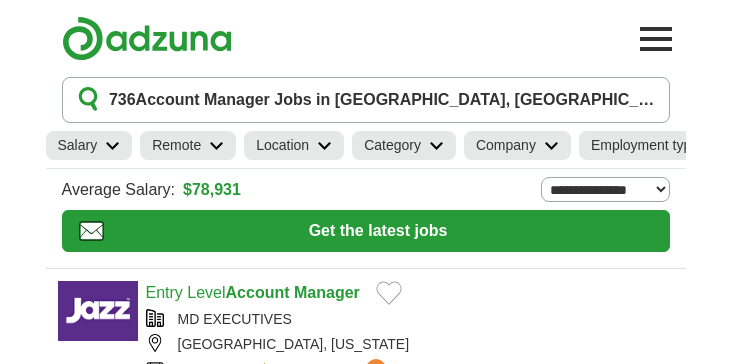 scroll, scrollTop: 0, scrollLeft: 0, axis: both 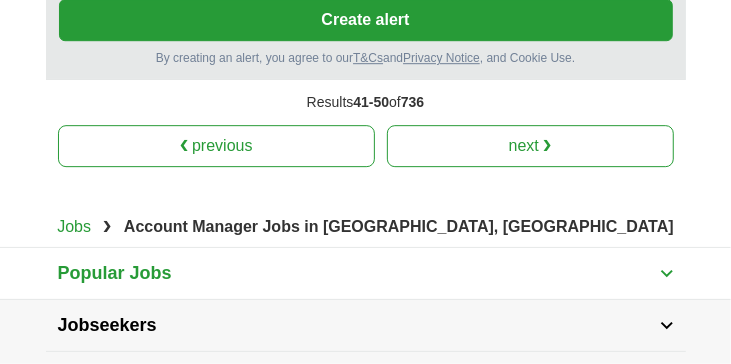 click on "next ❯" at bounding box center [530, 146] 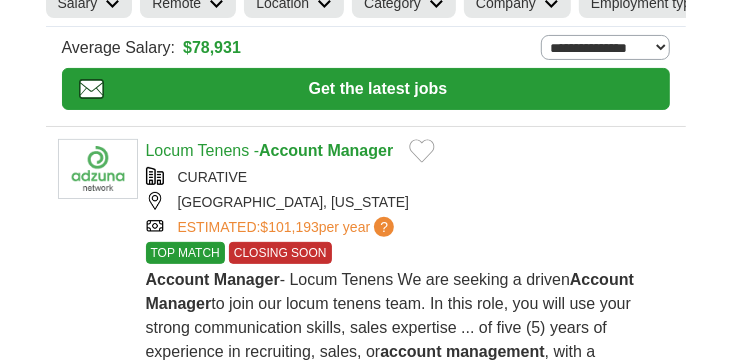 scroll, scrollTop: 261, scrollLeft: 0, axis: vertical 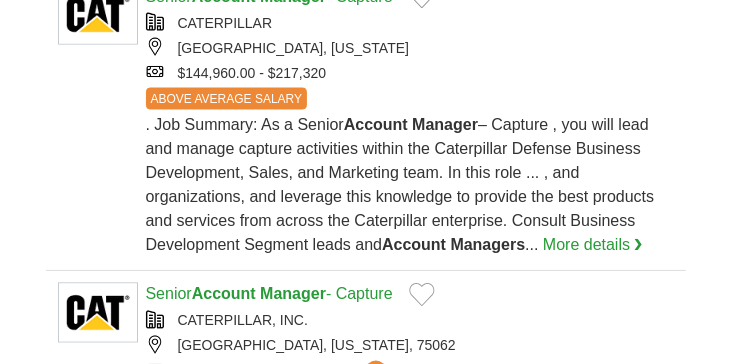 click on ". Job Summary: As a Senior  Account   Manager  – Capture , you will lead and manage capture activities within the Caterpillar Defense Business Development, Sales, and Marketing team. In this role ... , and organizations, and leverage this knowledge to provide the best products and services from across the Caterpillar enterprise. Consult Business Development Segment leads and  Account   Managers  ...
More details ❯" at bounding box center [410, 186] 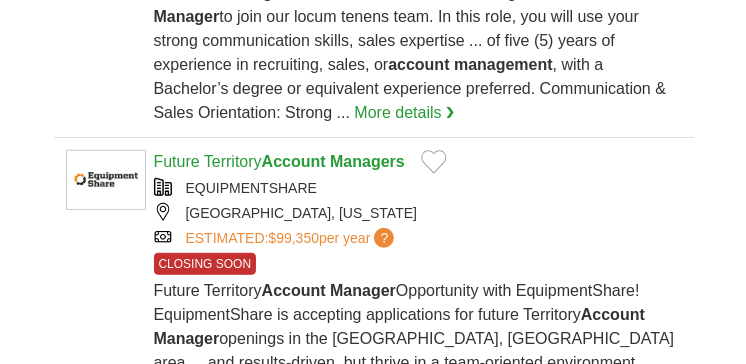 scroll, scrollTop: 0, scrollLeft: 0, axis: both 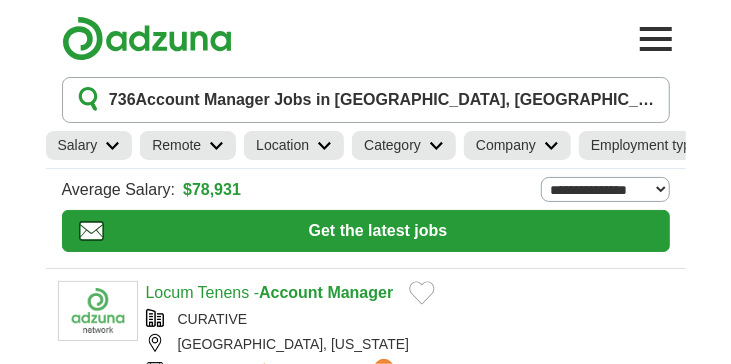 click on "736
Account Manager Jobs in Grapevine, TX" at bounding box center [366, 100] 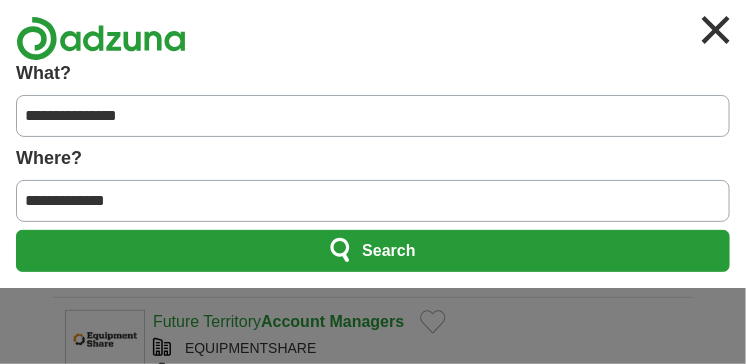 click on "**********" at bounding box center (373, 116) 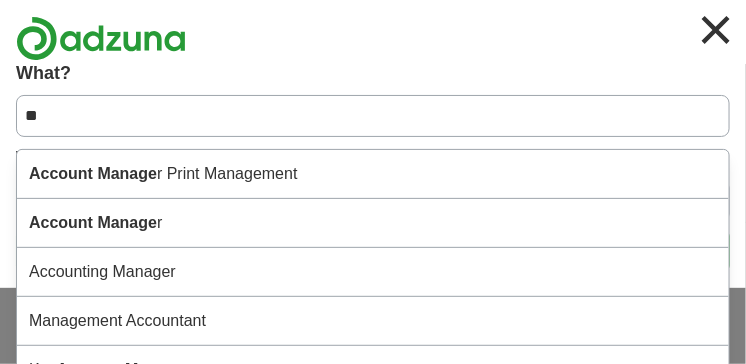 type on "*" 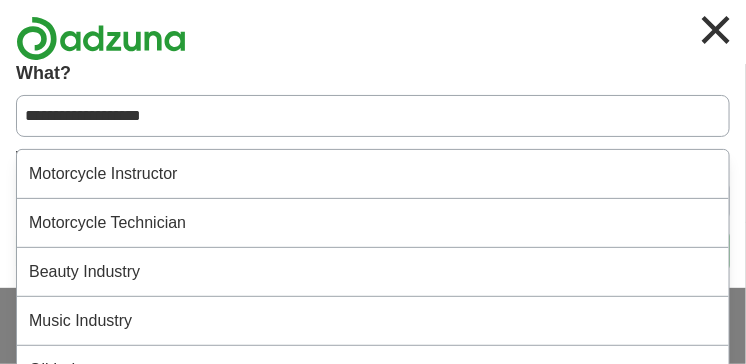 click on "**********" at bounding box center (373, 116) 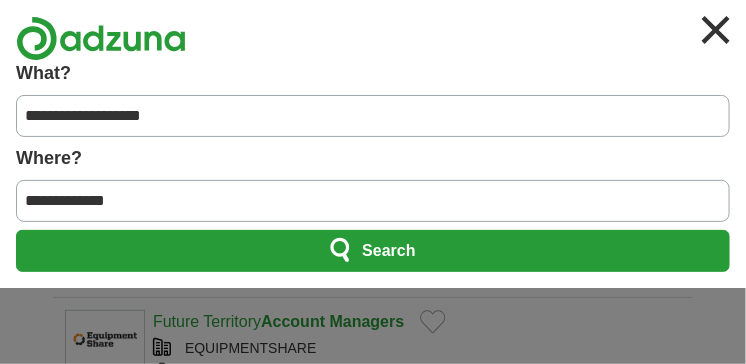 click on "Search" at bounding box center [373, 251] 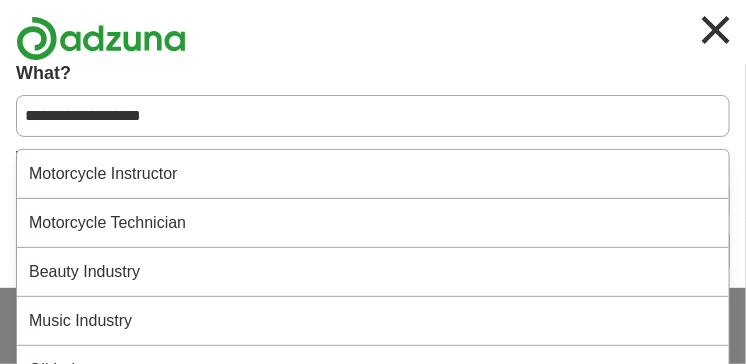click on "**********" at bounding box center [373, 116] 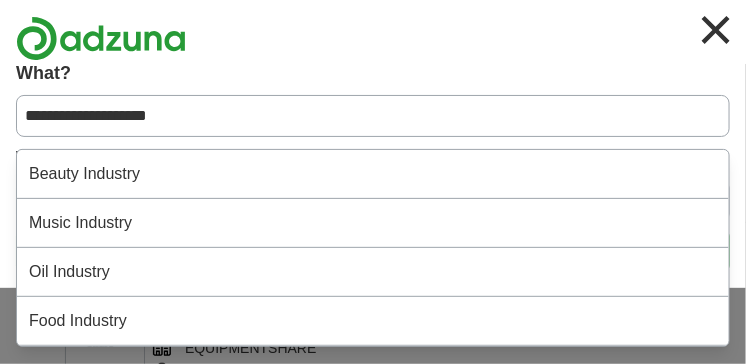 click on "**********" at bounding box center [373, 116] 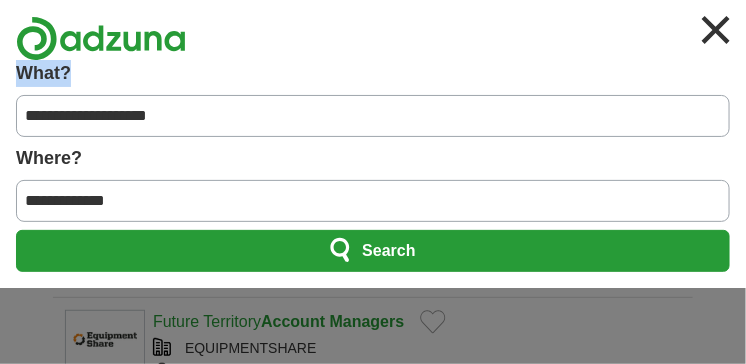 click on "Search" at bounding box center (373, 251) 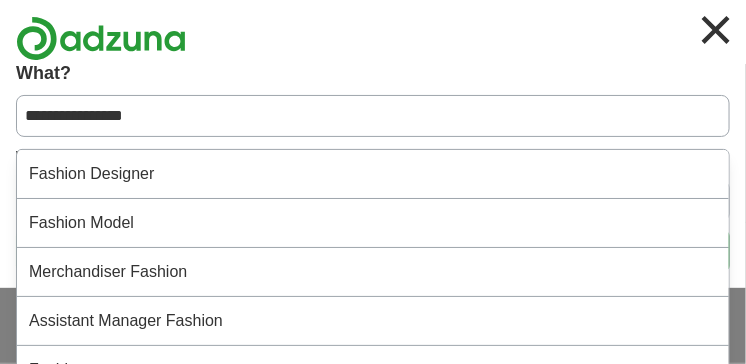 click on "**********" at bounding box center (373, 116) 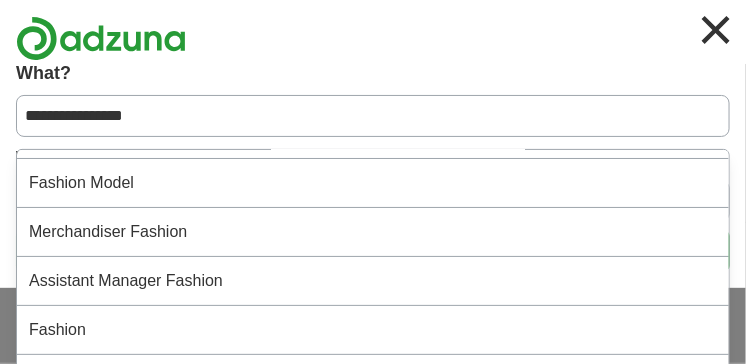 type on "**********" 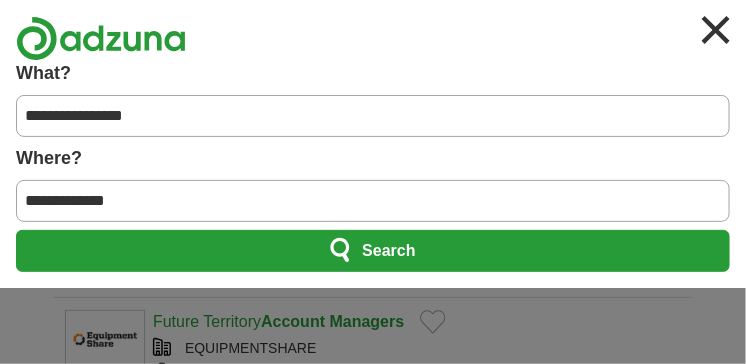 click on "**********" at bounding box center (373, 116) 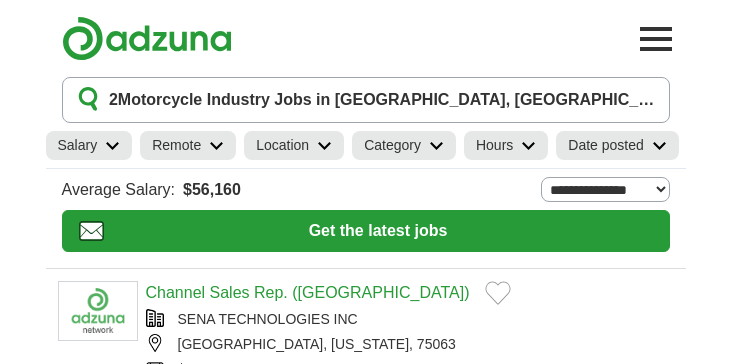 scroll, scrollTop: 0, scrollLeft: 0, axis: both 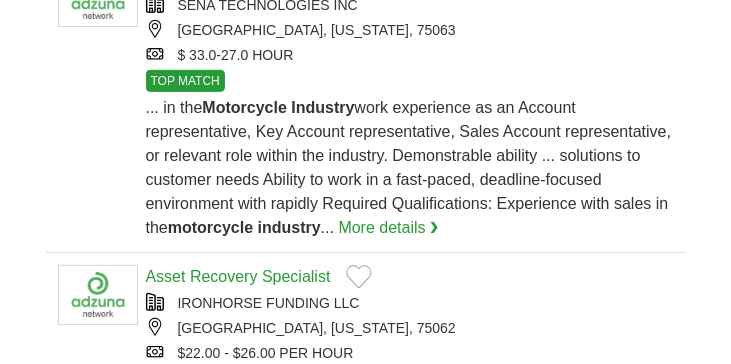 click on "More details ❯" at bounding box center [389, 228] 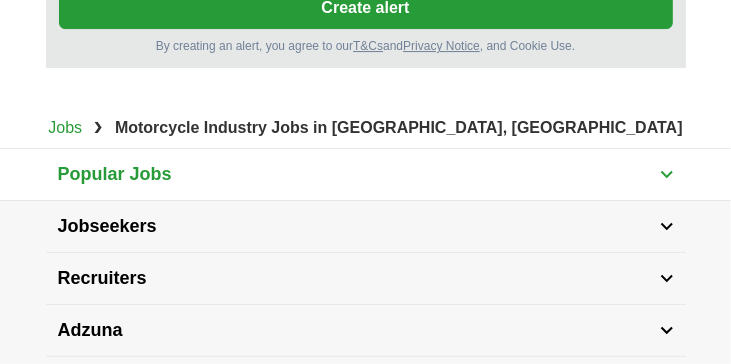 scroll, scrollTop: 2536, scrollLeft: 0, axis: vertical 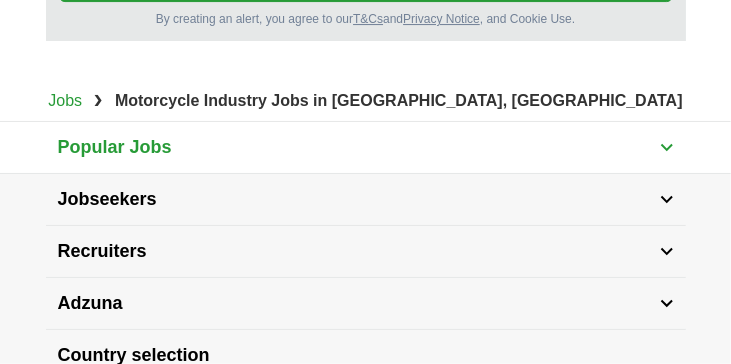 click on "Motorcycle Industry Jobs in [GEOGRAPHIC_DATA], [GEOGRAPHIC_DATA]" at bounding box center (399, 100) 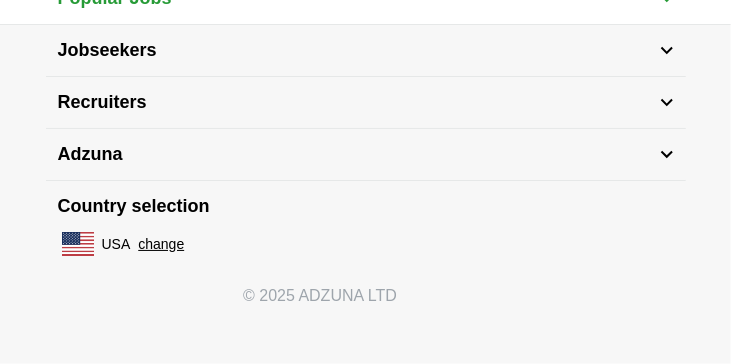 scroll, scrollTop: 2713, scrollLeft: 0, axis: vertical 